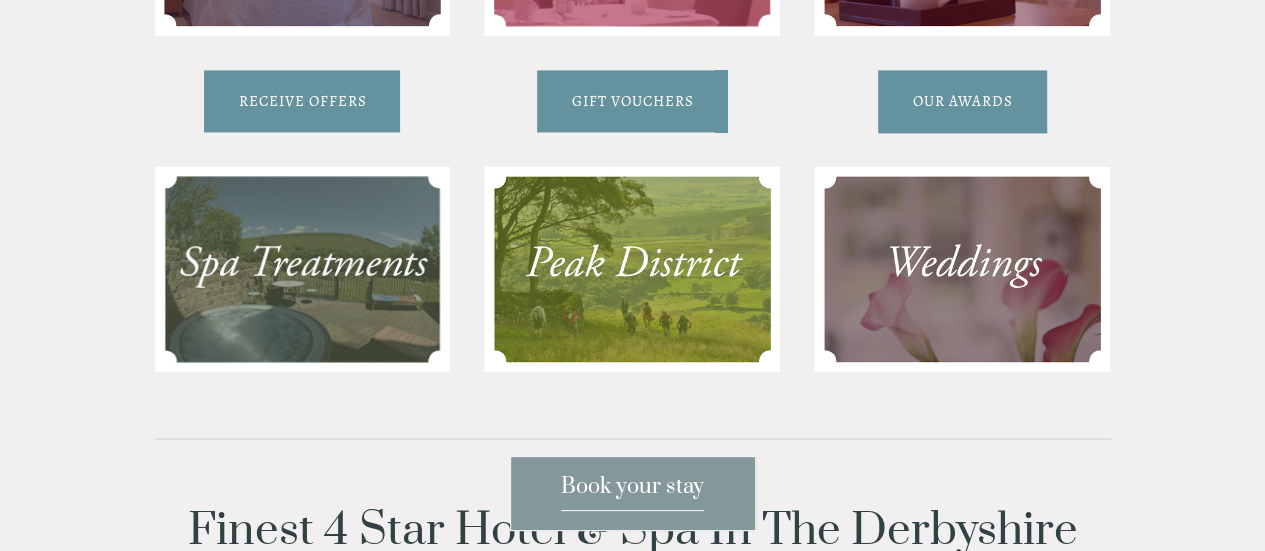 scroll, scrollTop: 1451, scrollLeft: 0, axis: vertical 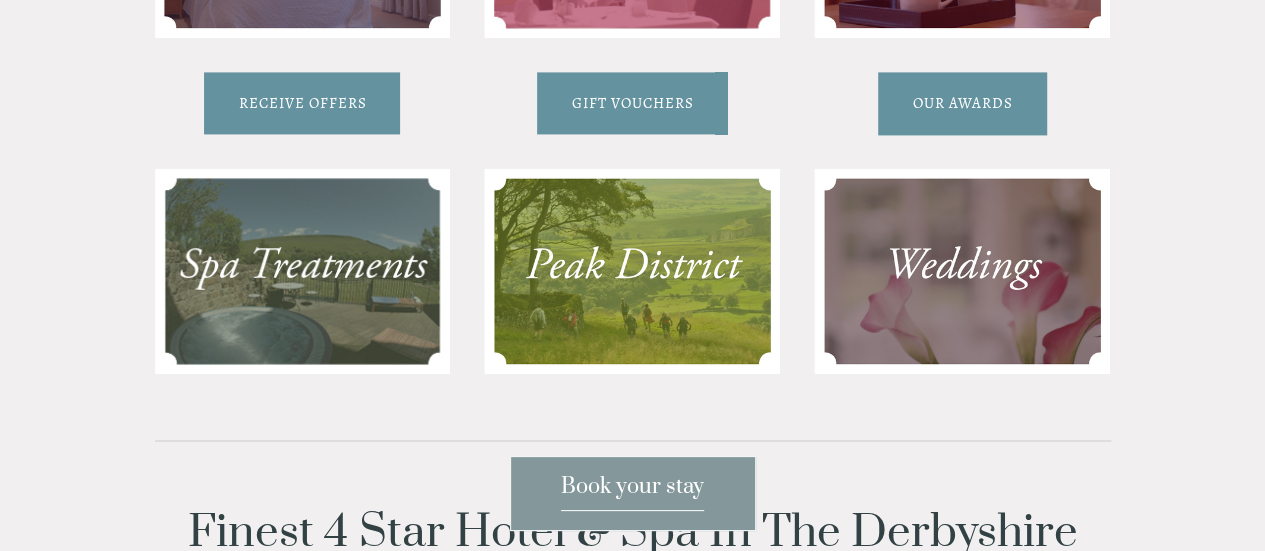 click at bounding box center (962, 271) 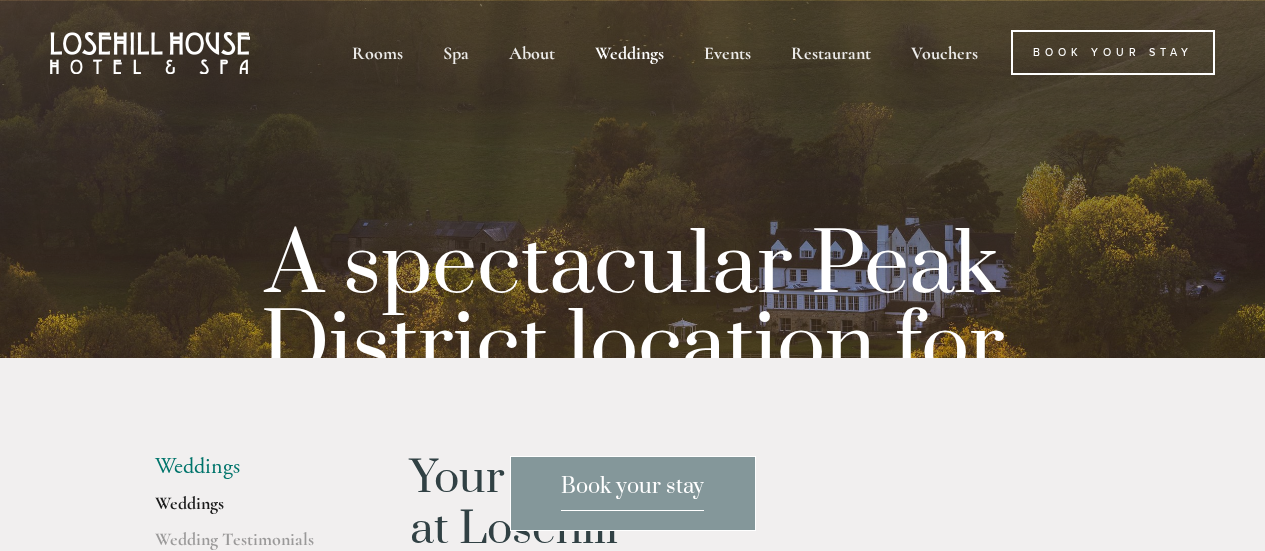 scroll, scrollTop: 0, scrollLeft: 0, axis: both 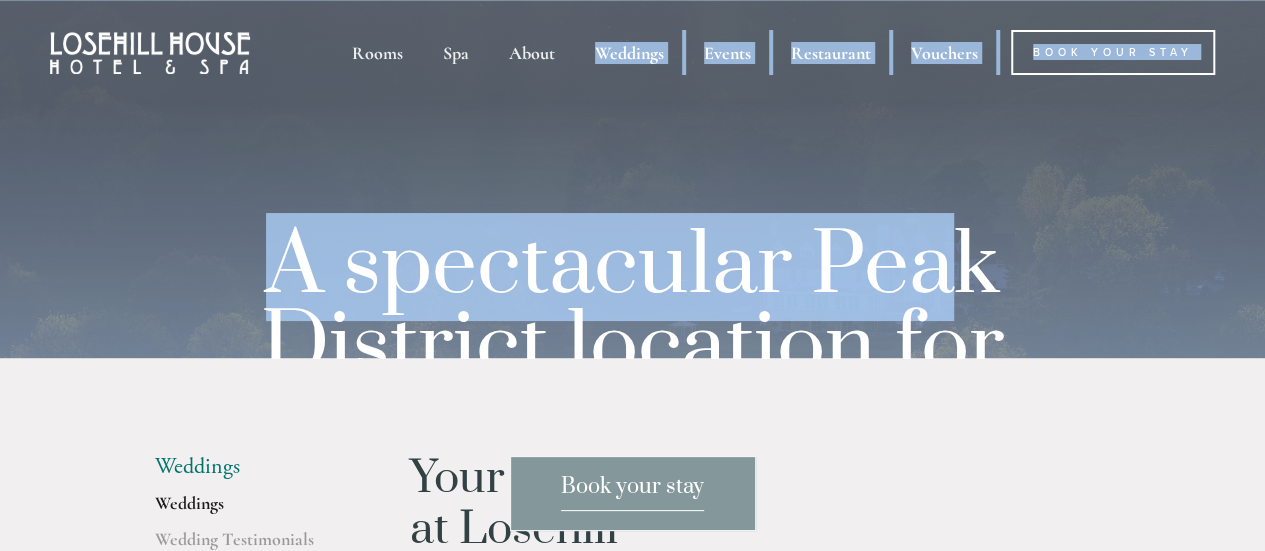 drag, startPoint x: 0, startPoint y: 0, endPoint x: 729, endPoint y: 129, distance: 740.3256 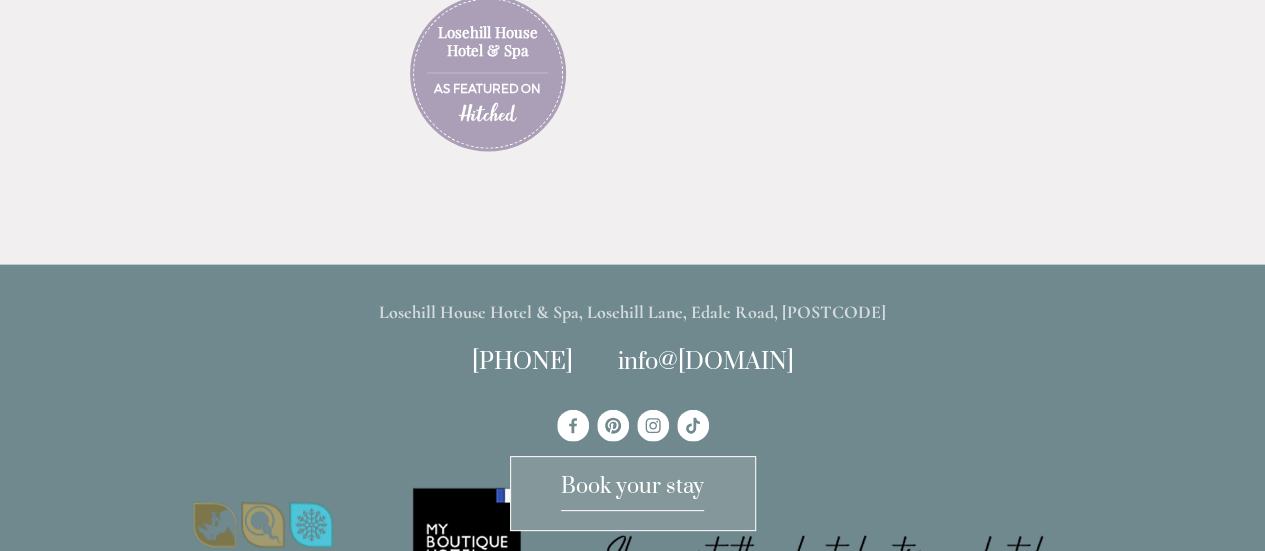 scroll, scrollTop: 5847, scrollLeft: 0, axis: vertical 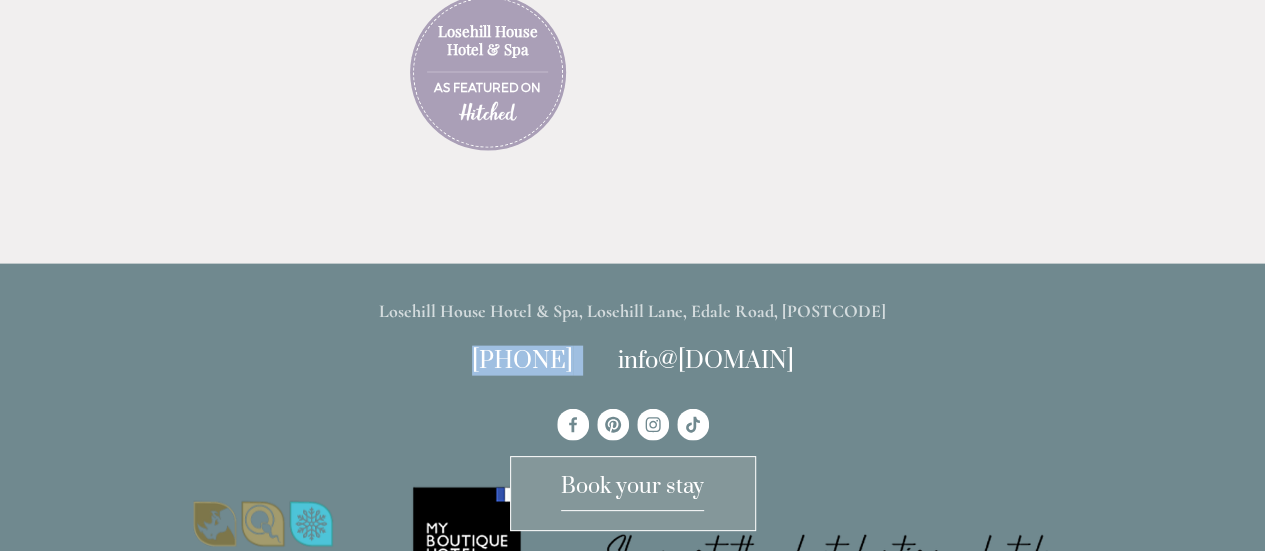 drag, startPoint x: 561, startPoint y: 355, endPoint x: 398, endPoint y: 339, distance: 163.78339 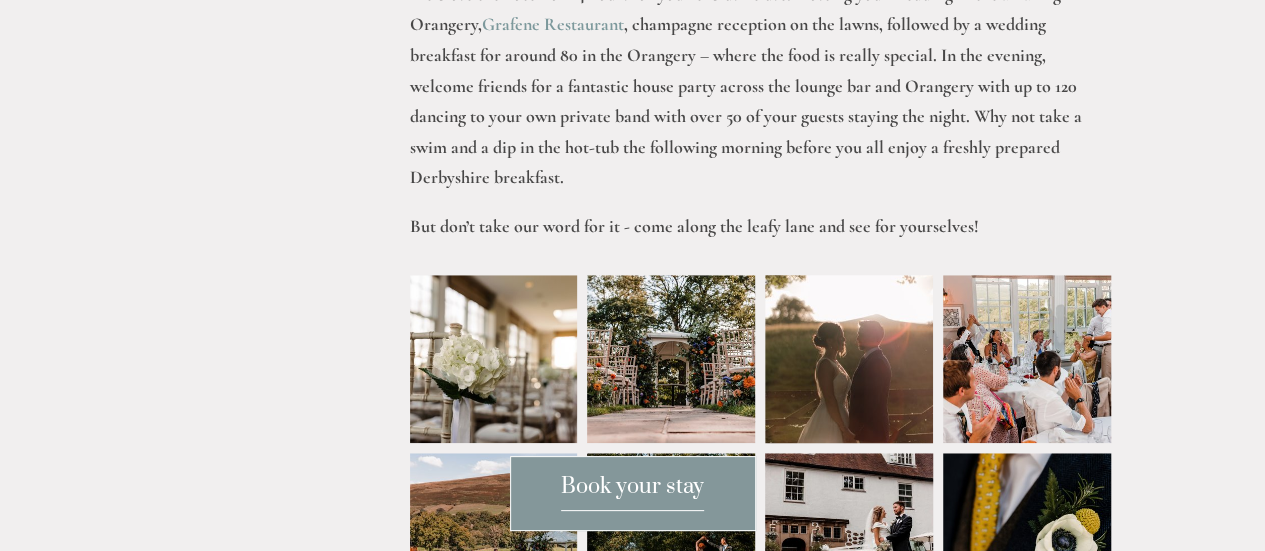 scroll, scrollTop: 573, scrollLeft: 0, axis: vertical 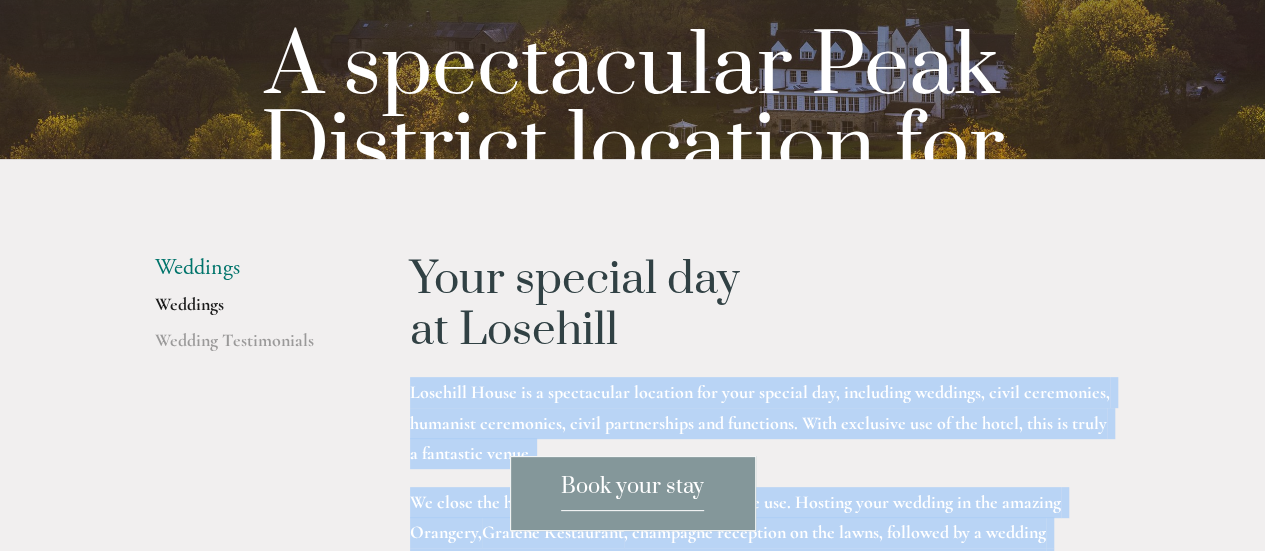drag, startPoint x: 991, startPoint y: 353, endPoint x: 402, endPoint y: 382, distance: 589.7135 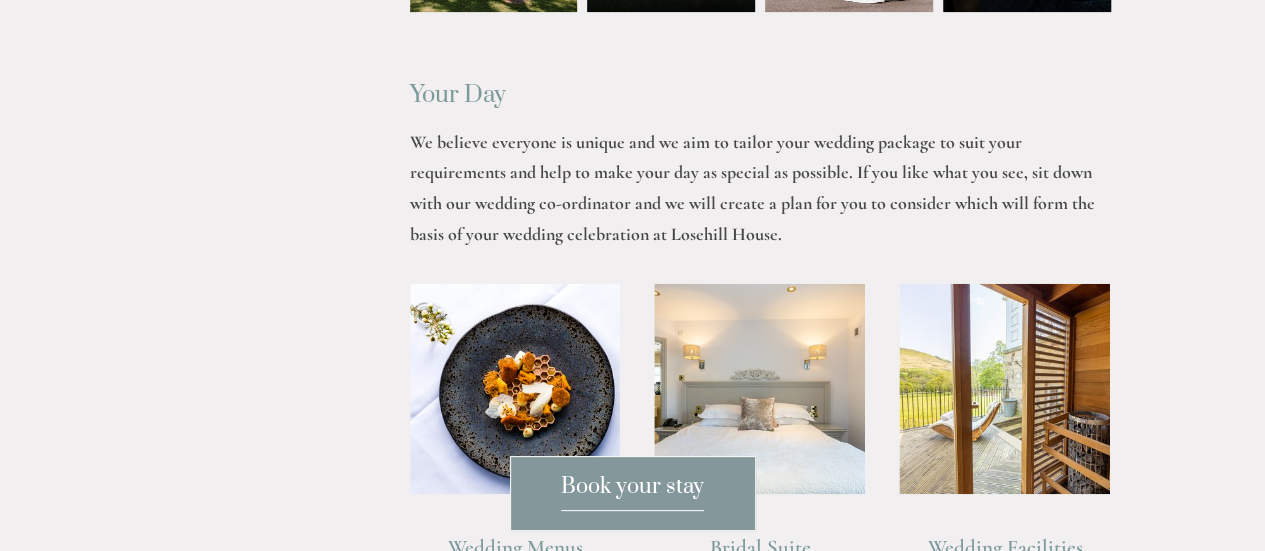 scroll, scrollTop: 1317, scrollLeft: 0, axis: vertical 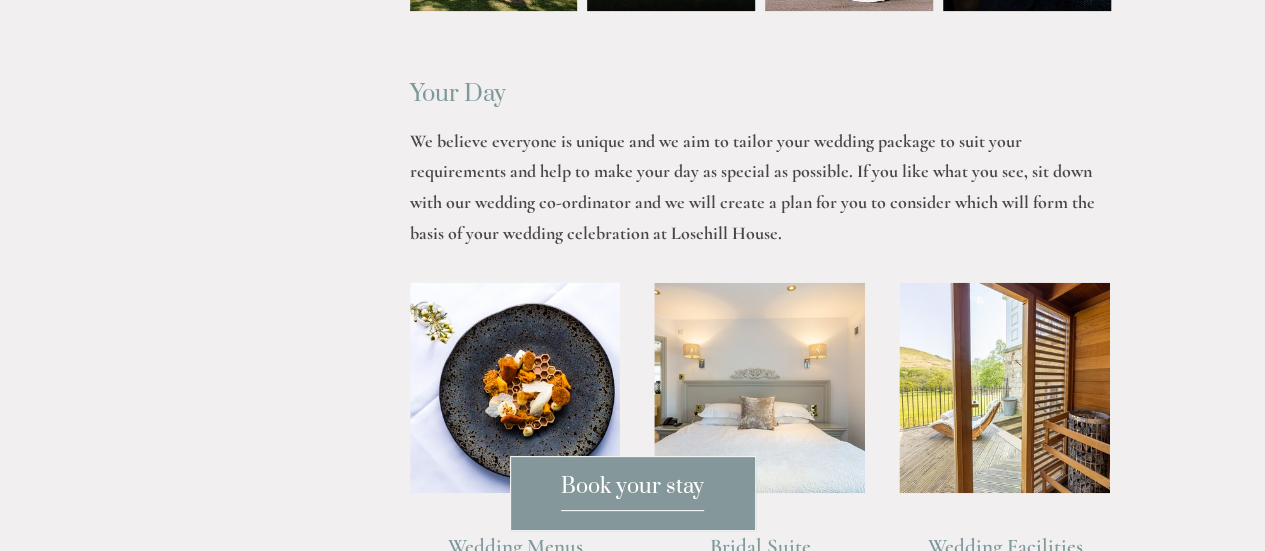drag, startPoint x: 784, startPoint y: 235, endPoint x: 400, endPoint y: 145, distance: 394.40588 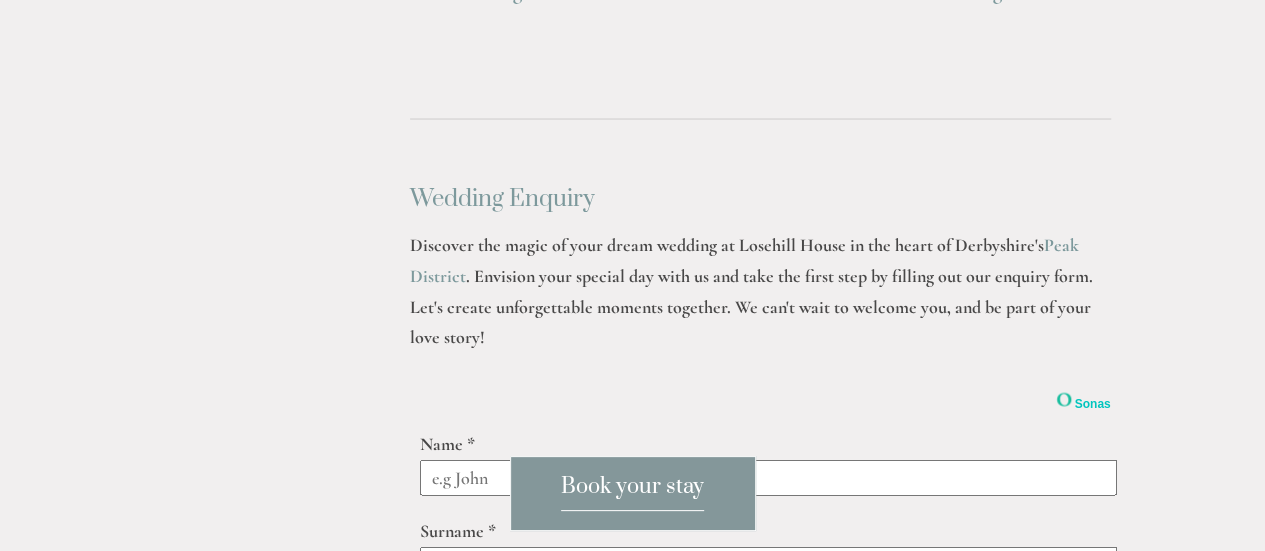 scroll, scrollTop: 1873, scrollLeft: 0, axis: vertical 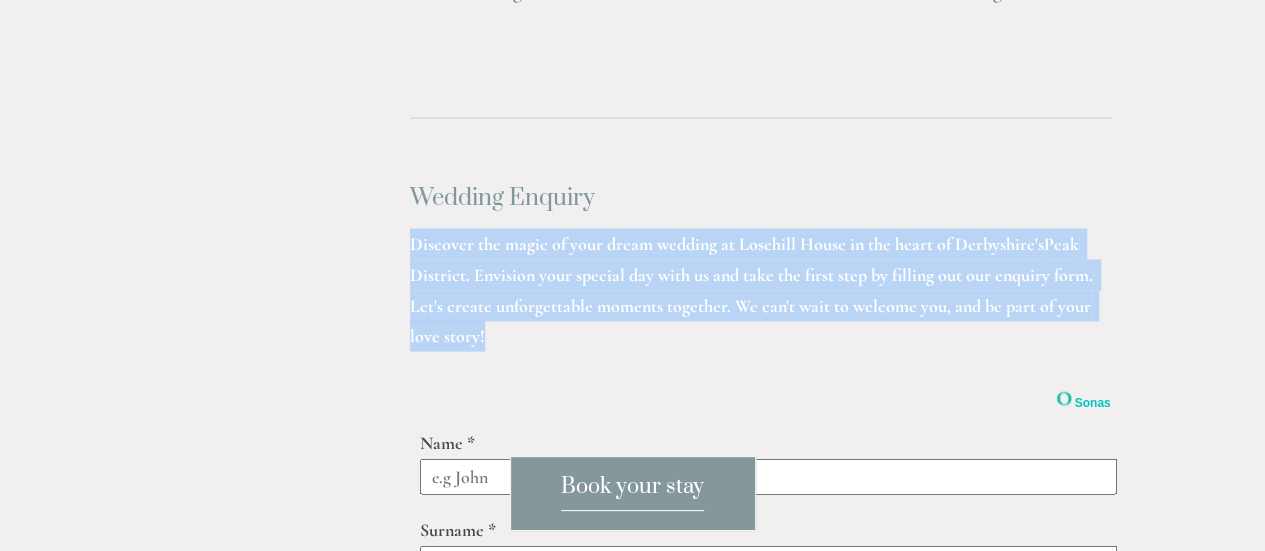 drag, startPoint x: 510, startPoint y: 333, endPoint x: 393, endPoint y: 243, distance: 147.61098 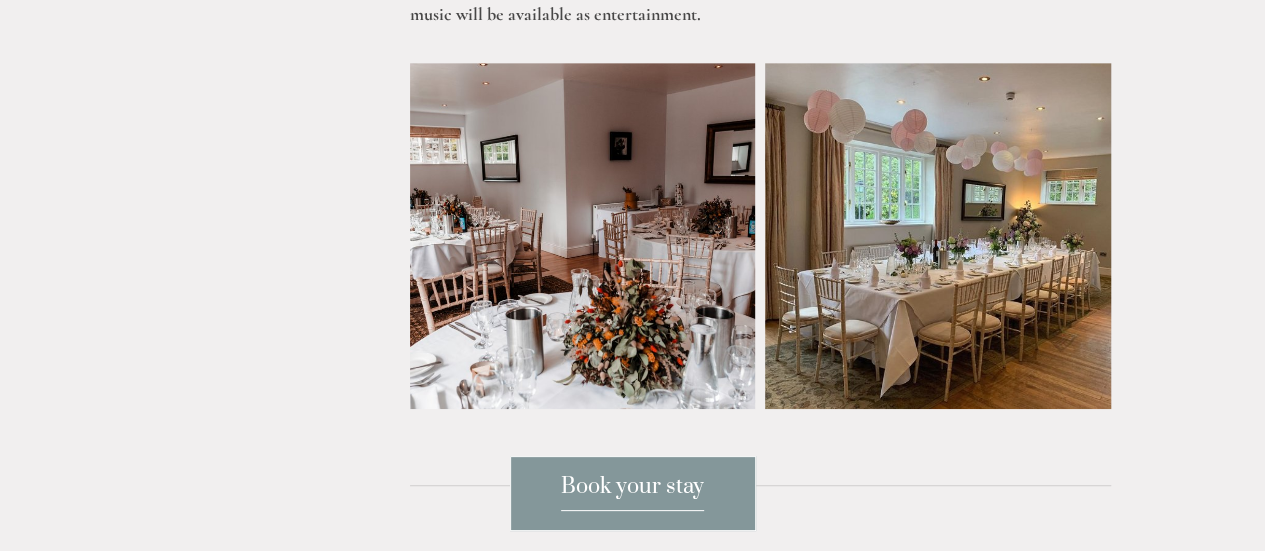 scroll, scrollTop: 4250, scrollLeft: 0, axis: vertical 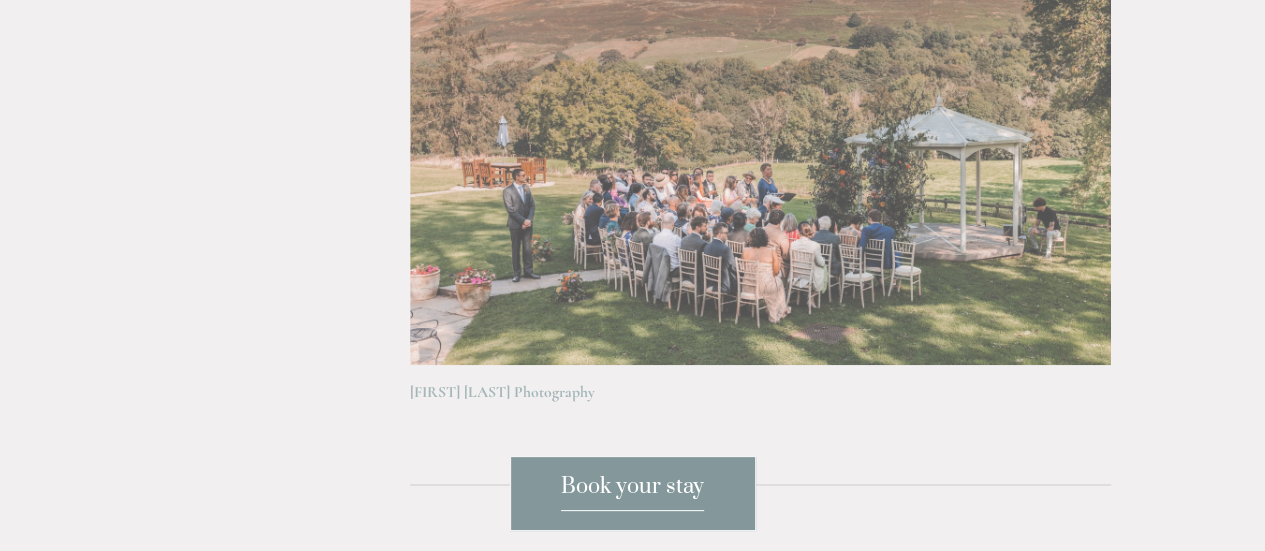 click at bounding box center [760, 131] 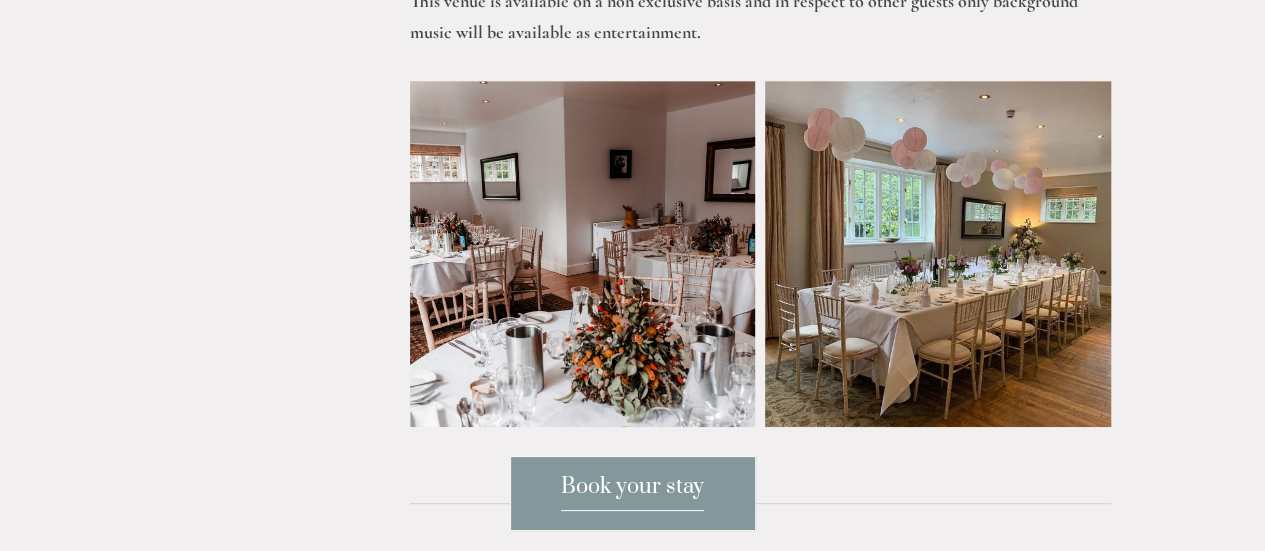 scroll, scrollTop: 4231, scrollLeft: 0, axis: vertical 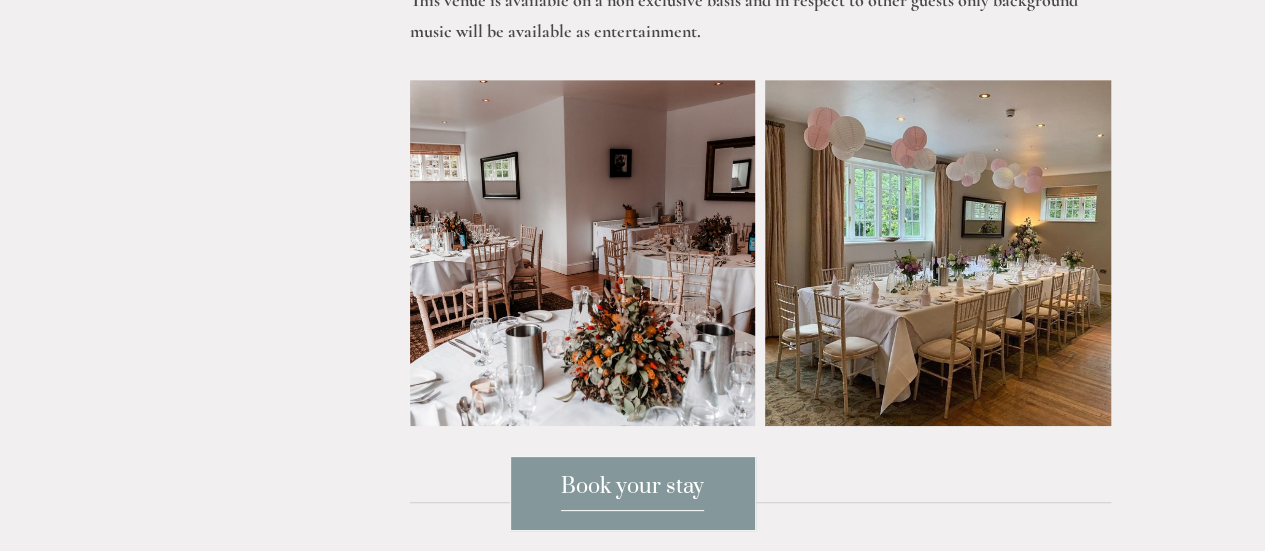 click at bounding box center (582, 253) 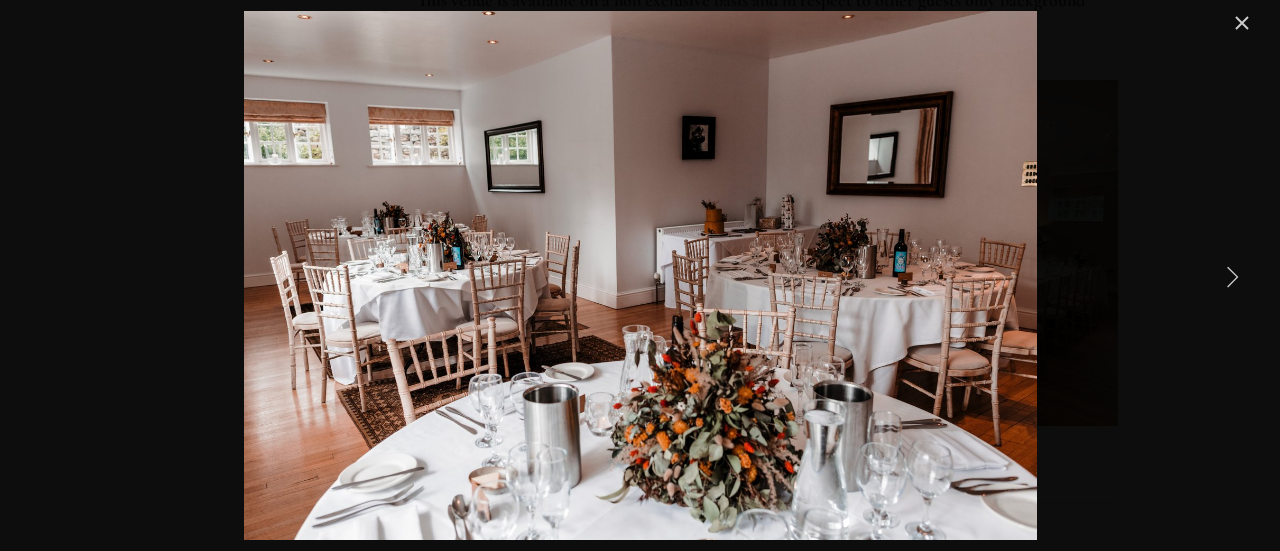 click at bounding box center [1232, 276] 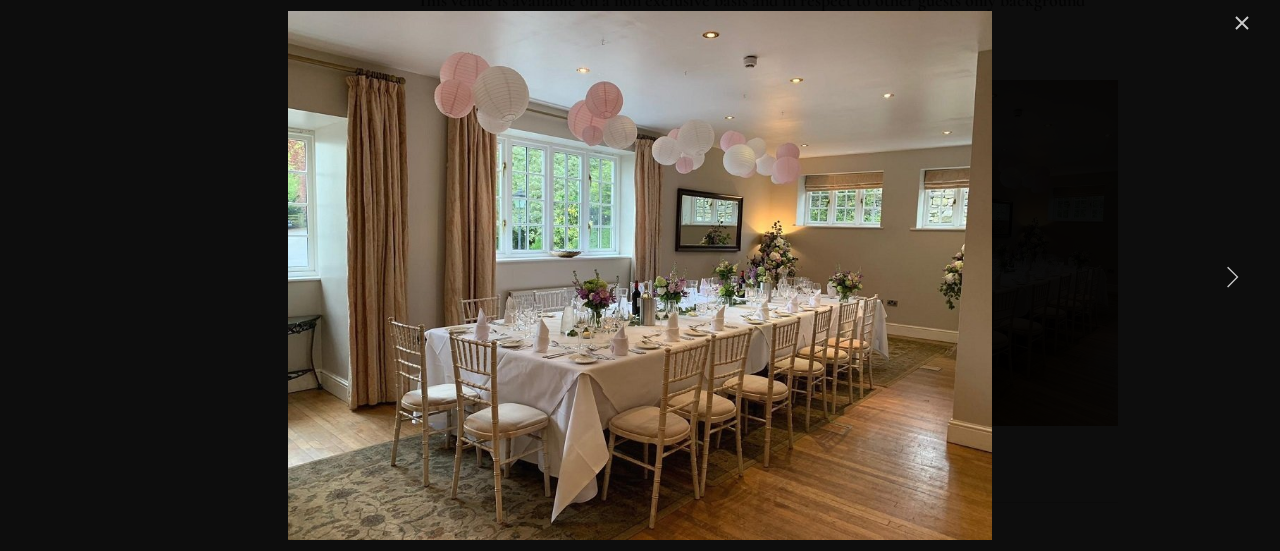 click at bounding box center (1232, 276) 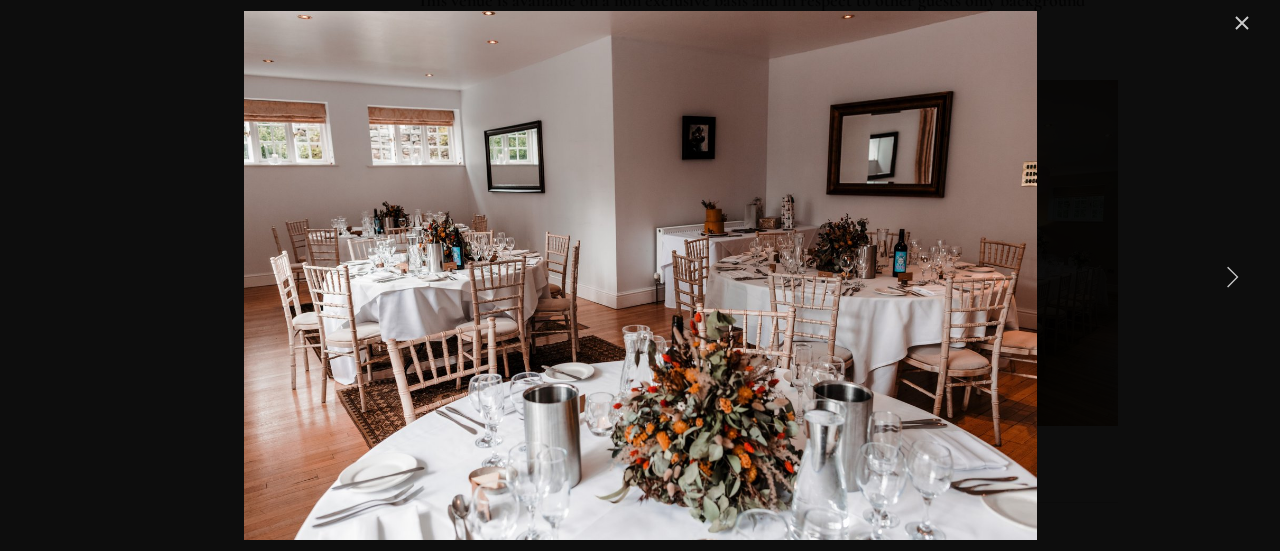 click at bounding box center [1232, 276] 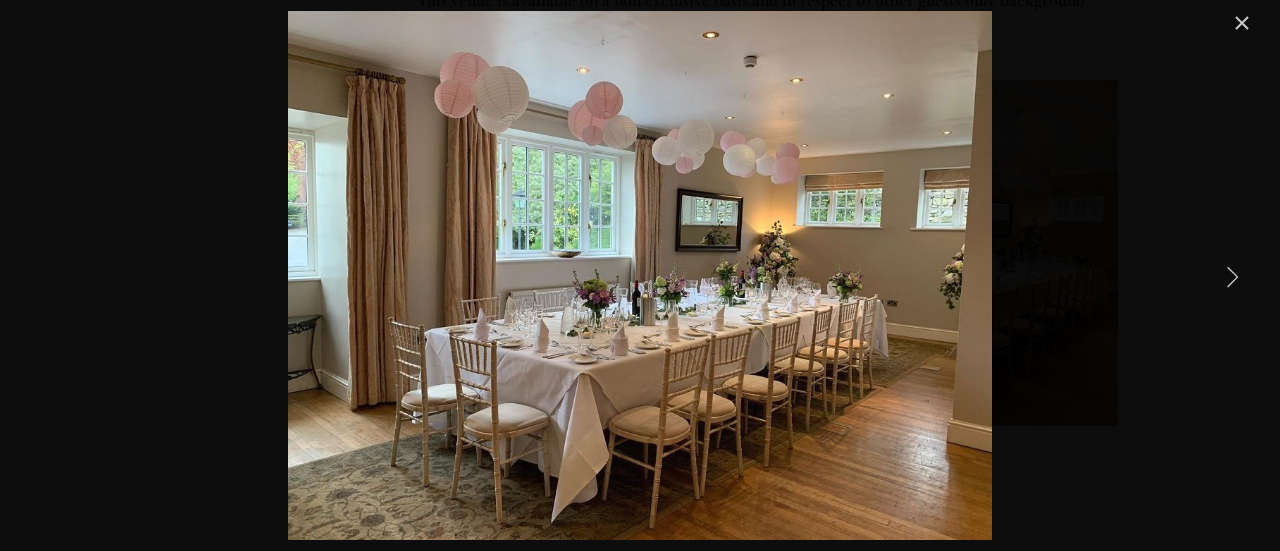 click at bounding box center (1242, 23) 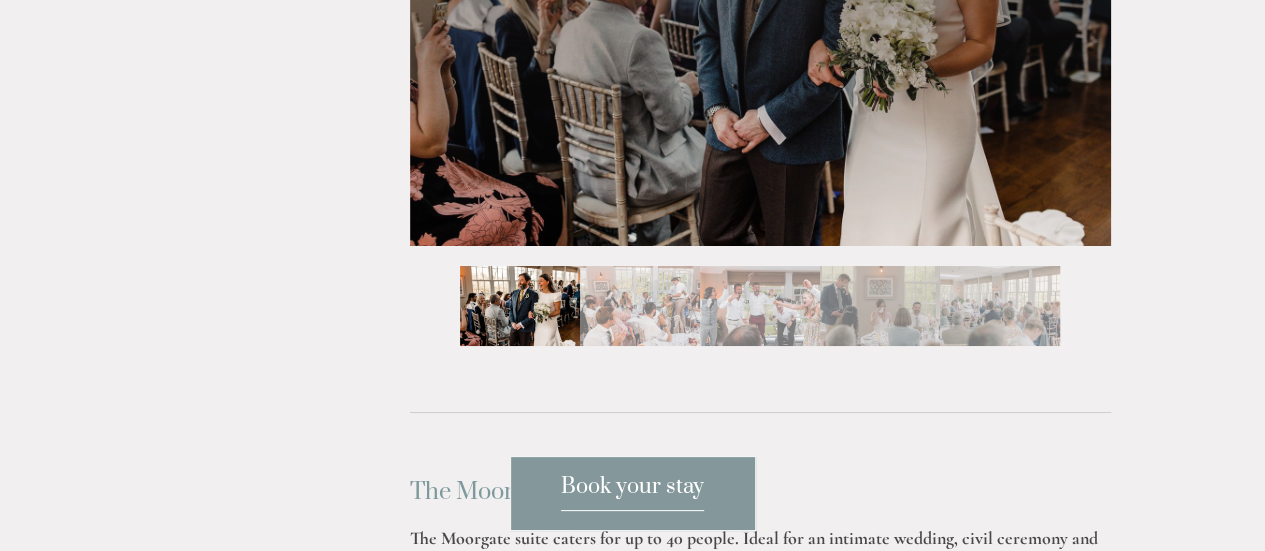 scroll, scrollTop: 3650, scrollLeft: 0, axis: vertical 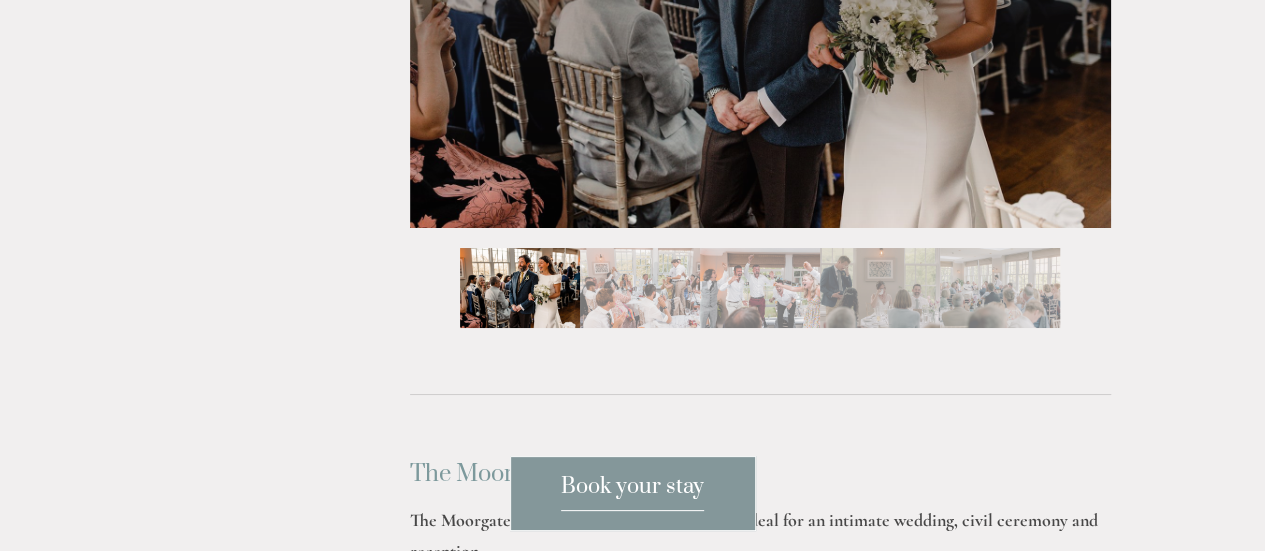 click at bounding box center (1000, 288) 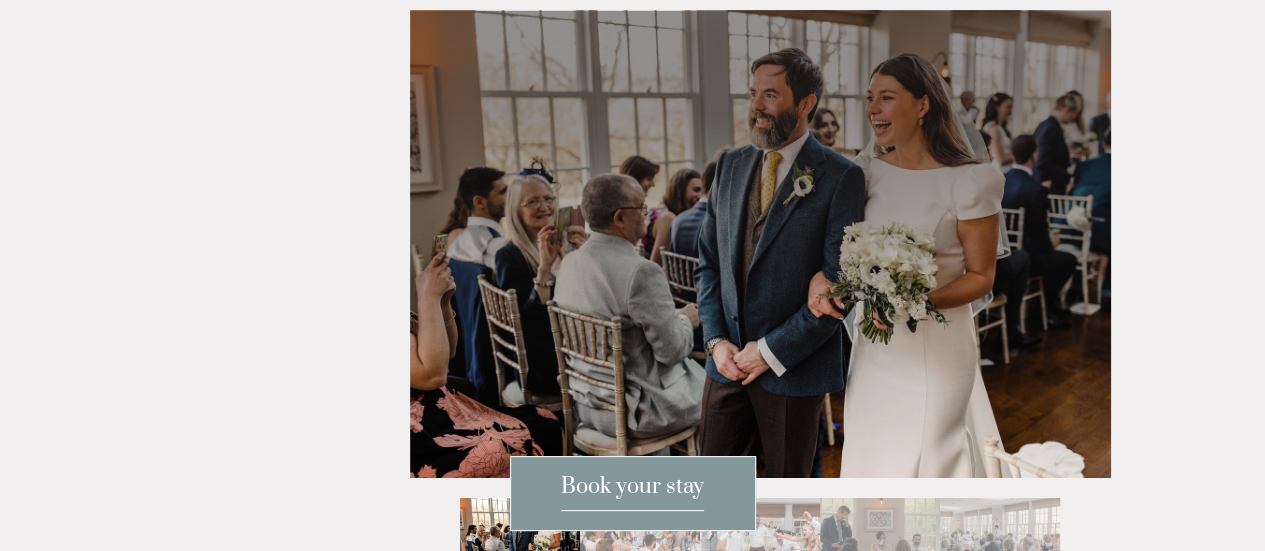 scroll, scrollTop: 3410, scrollLeft: 0, axis: vertical 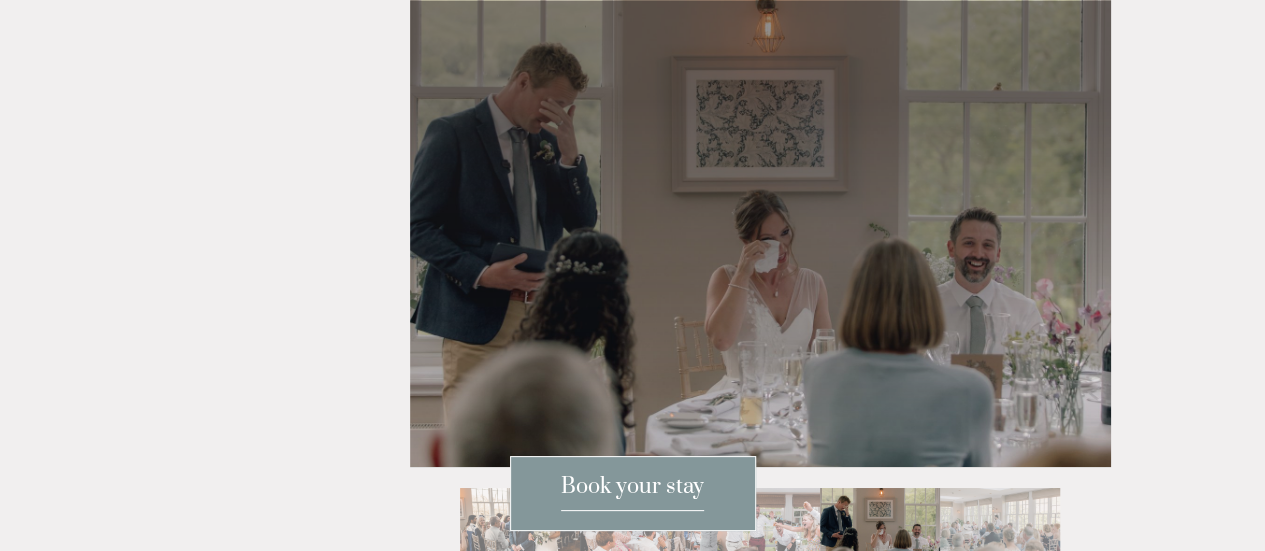 click on "Rooms
Rooms
Your Stay
Book a stay
Offers
Spa" at bounding box center (632, 243) 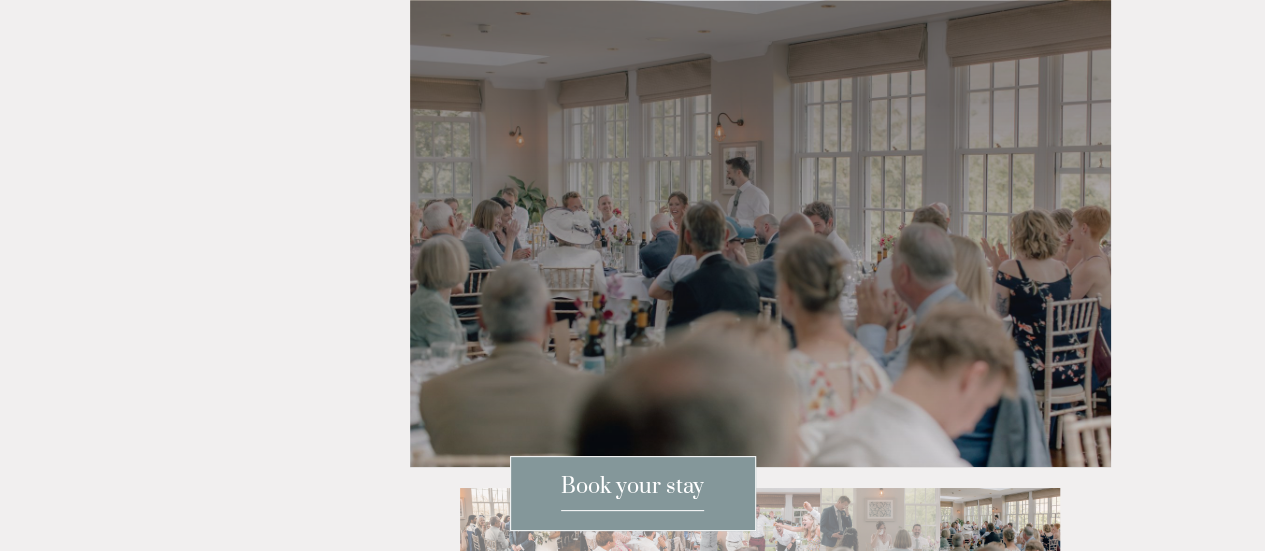click on "Rooms
Rooms
Your Stay
Book a stay
Offers
Spa" at bounding box center [632, 243] 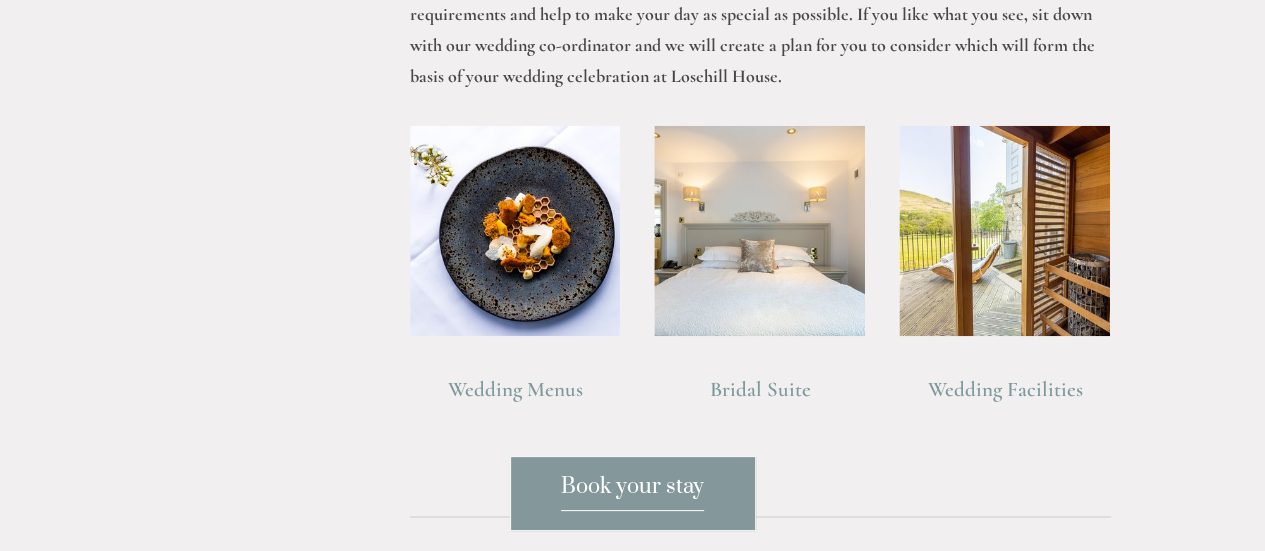 scroll, scrollTop: 1476, scrollLeft: 0, axis: vertical 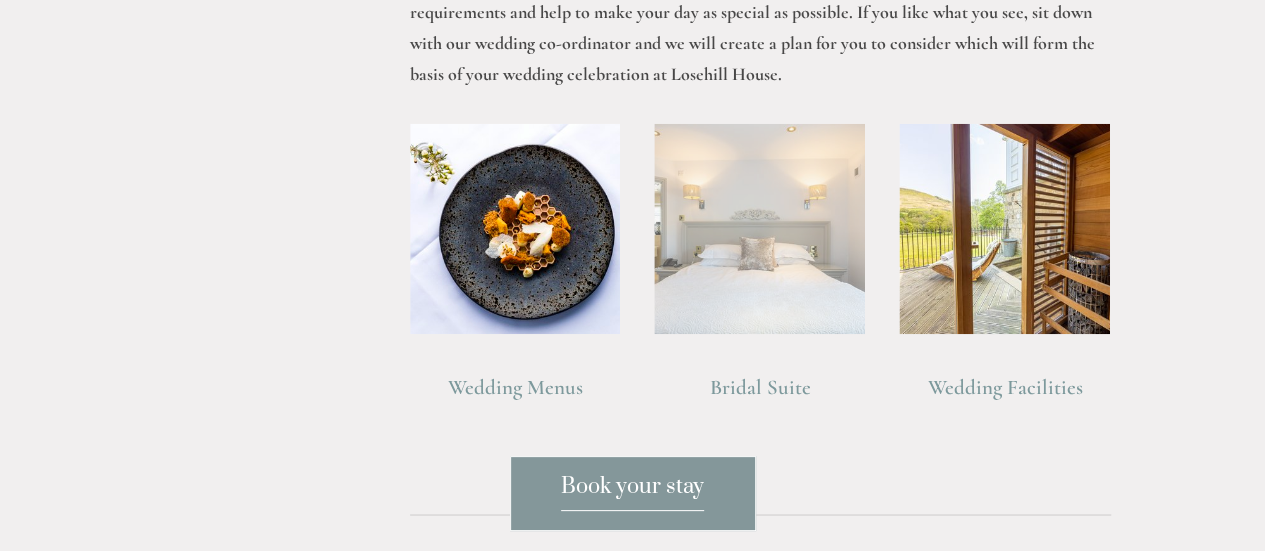 click at bounding box center [759, 228] 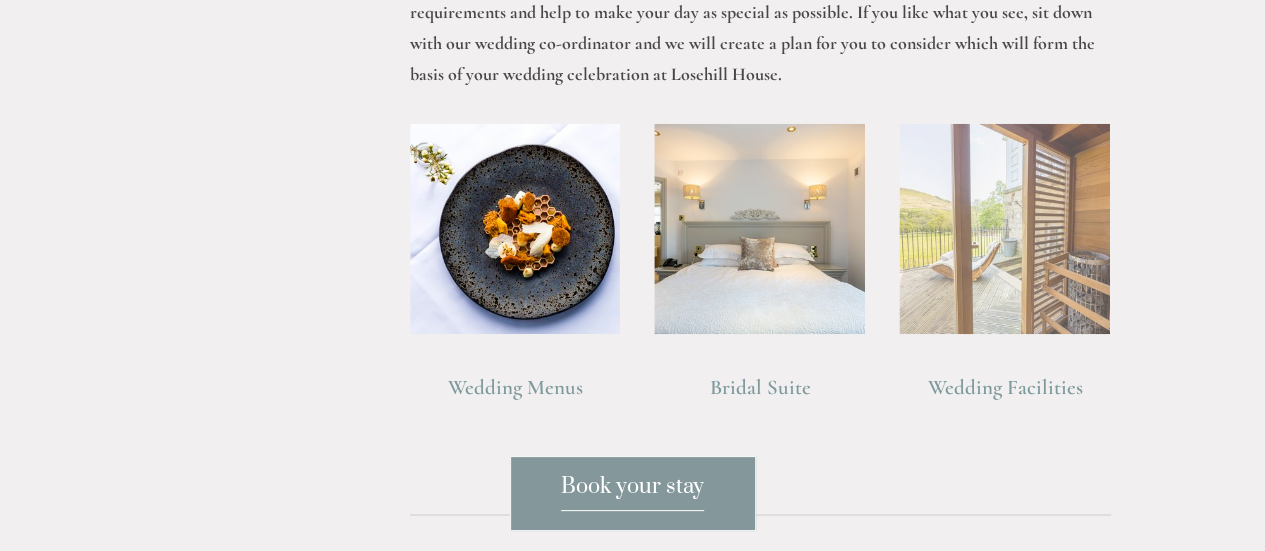 click at bounding box center [1004, 228] 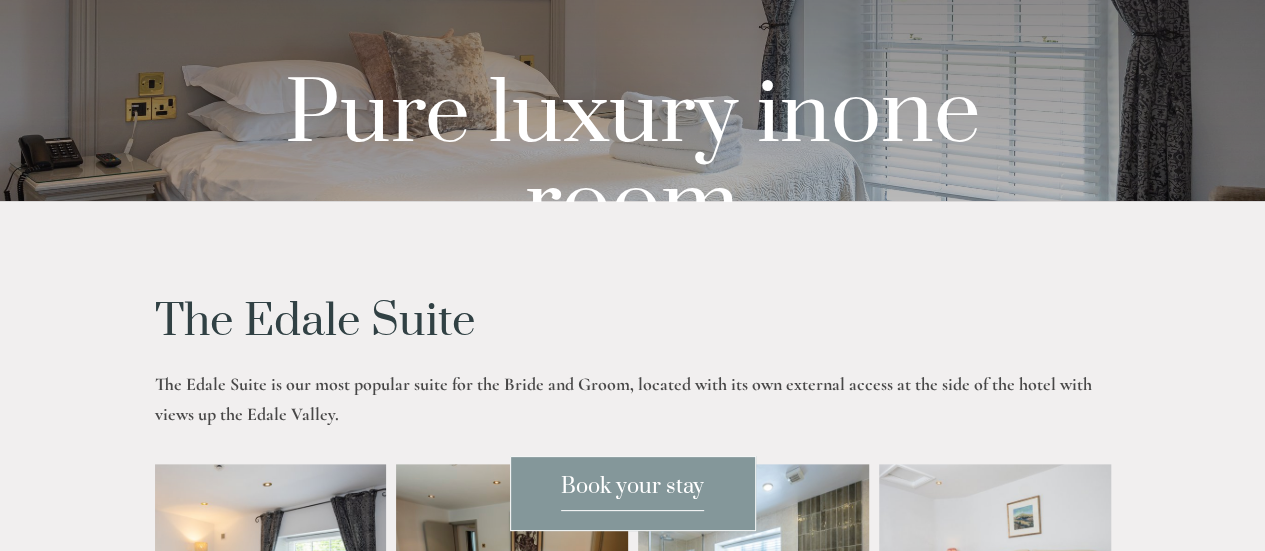scroll, scrollTop: 156, scrollLeft: 0, axis: vertical 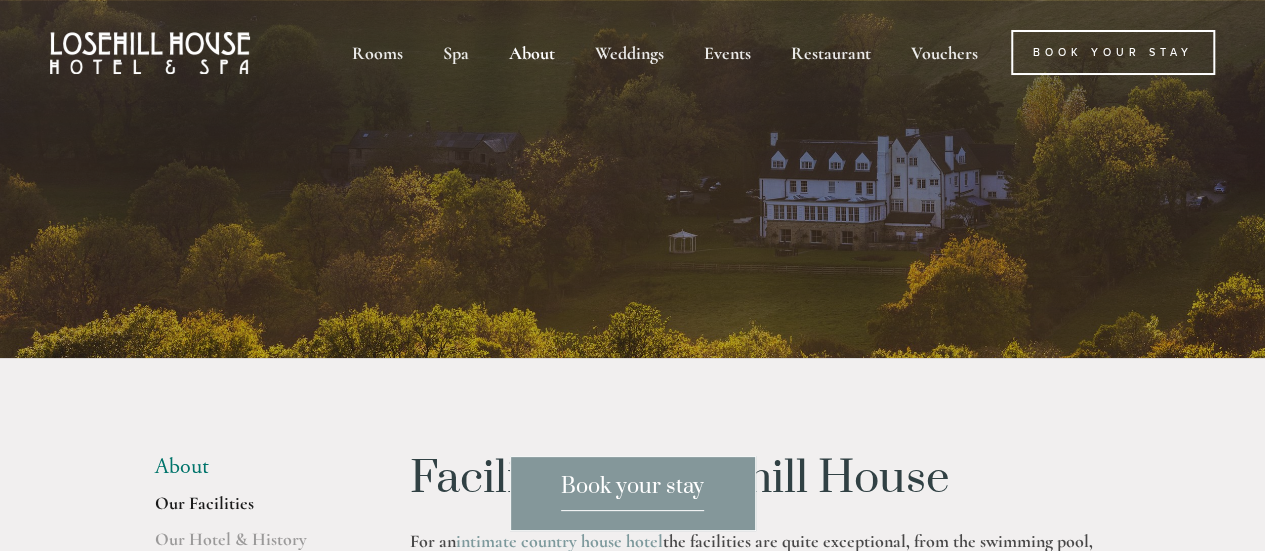 click at bounding box center (633, 267) 